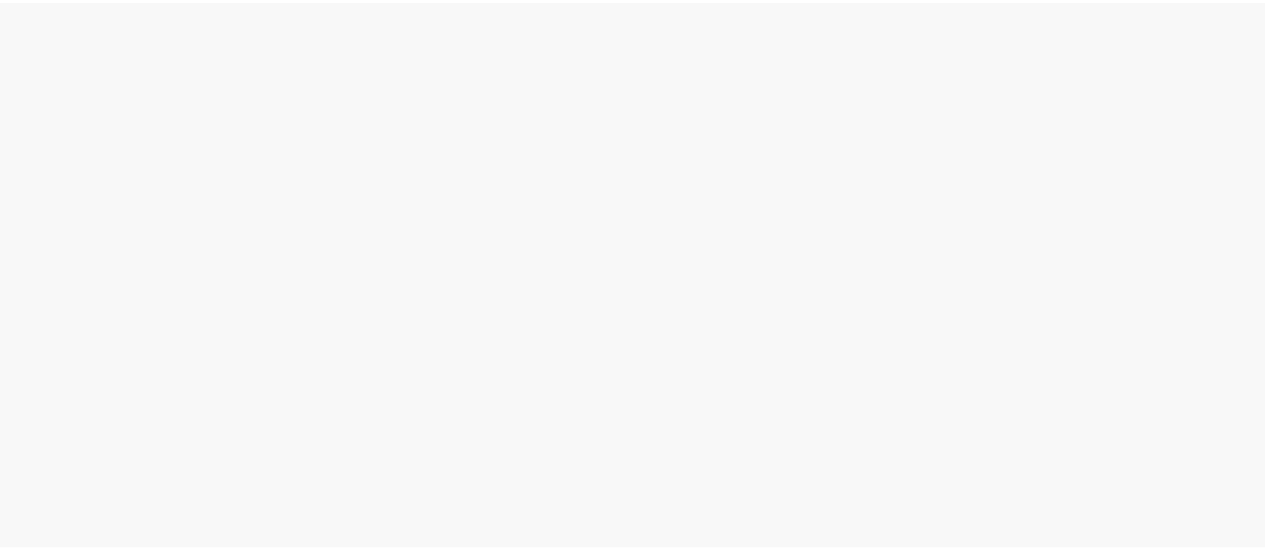 scroll, scrollTop: 0, scrollLeft: 0, axis: both 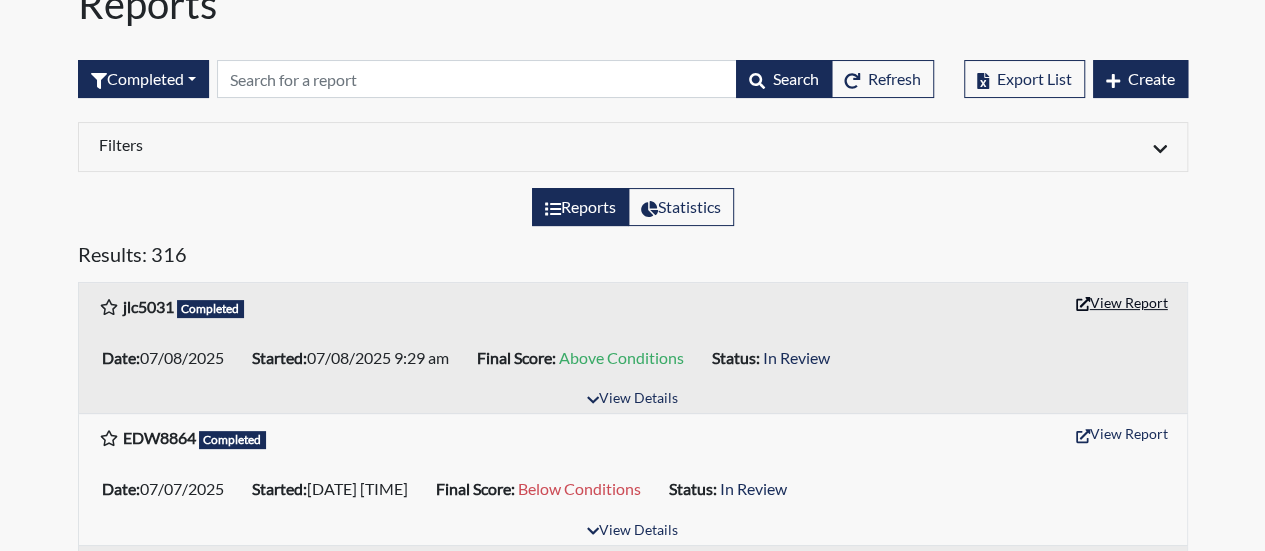 click on "View Report" at bounding box center [1122, 302] 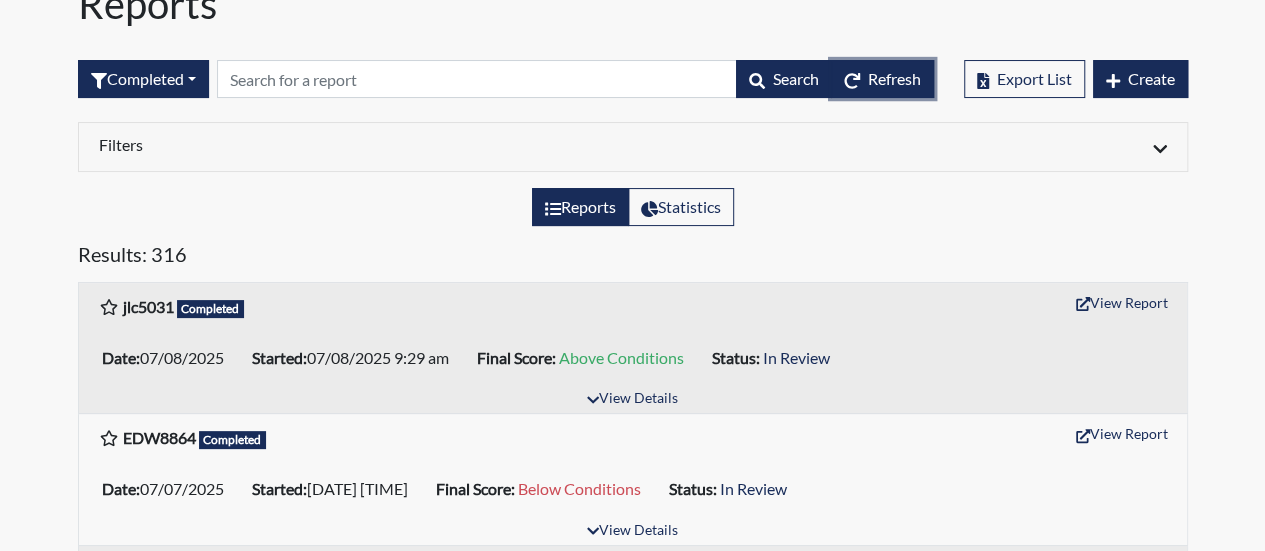 click on "Refresh" at bounding box center [894, 78] 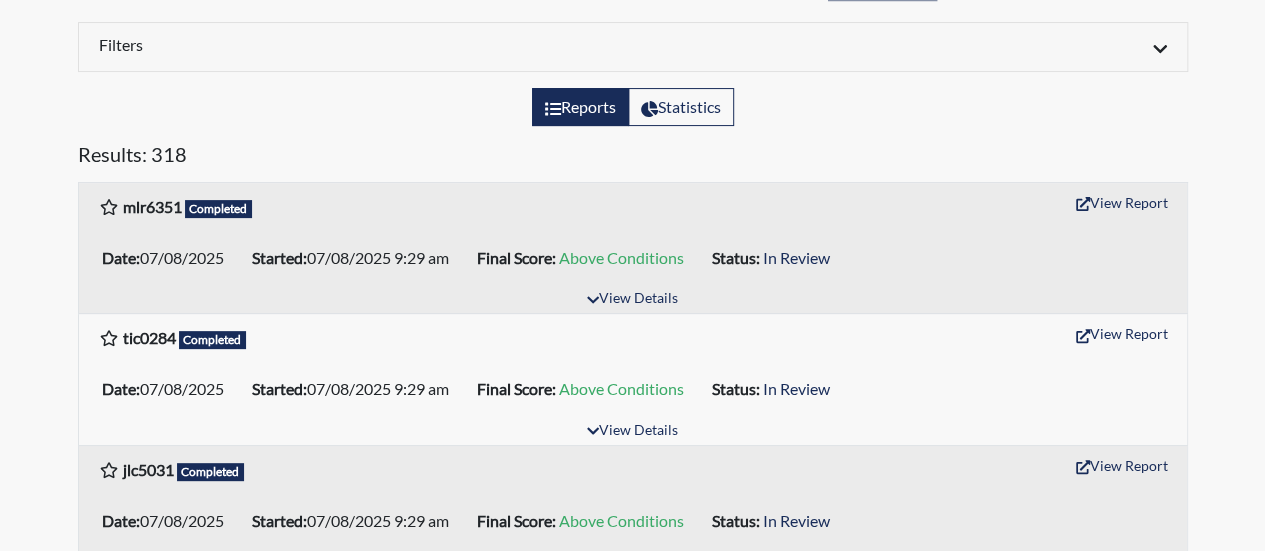 scroll, scrollTop: 300, scrollLeft: 0, axis: vertical 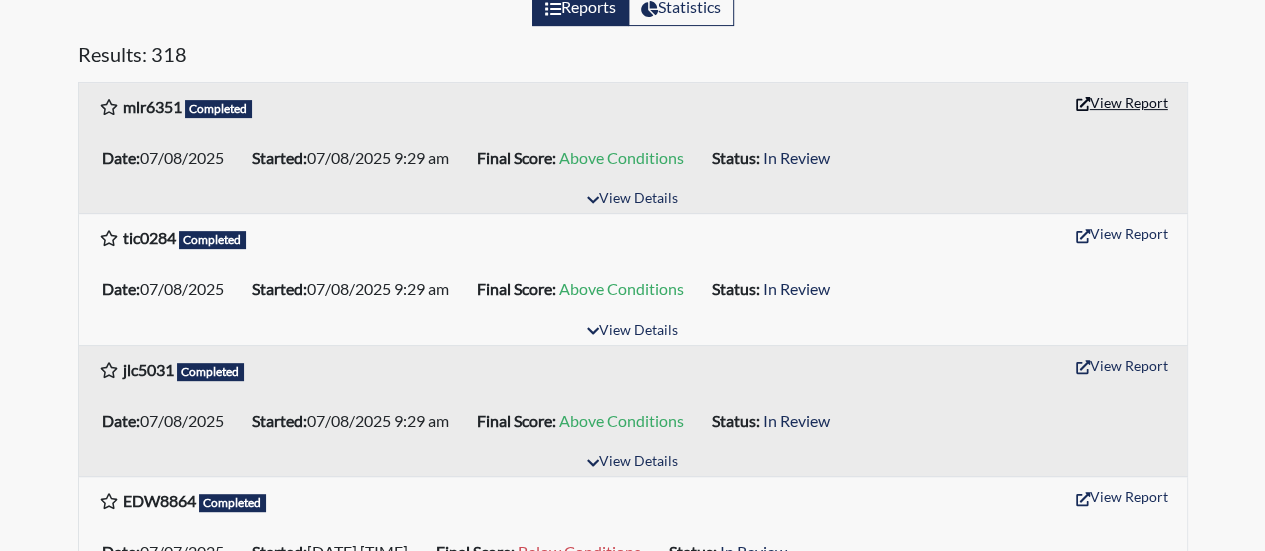 click on "View Report" at bounding box center [1122, 102] 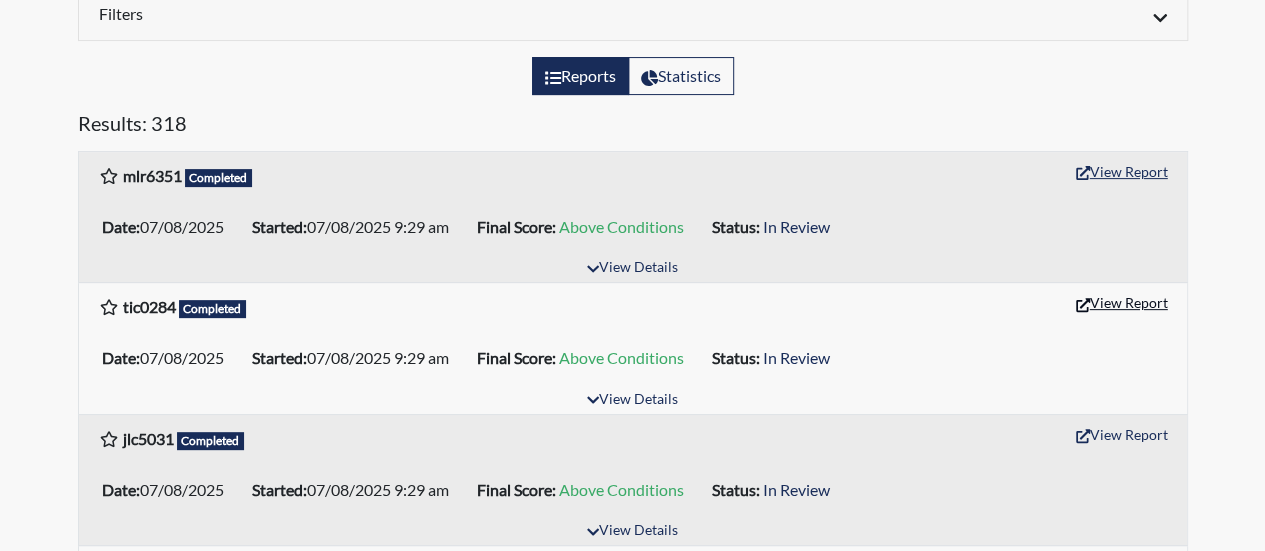 scroll, scrollTop: 200, scrollLeft: 0, axis: vertical 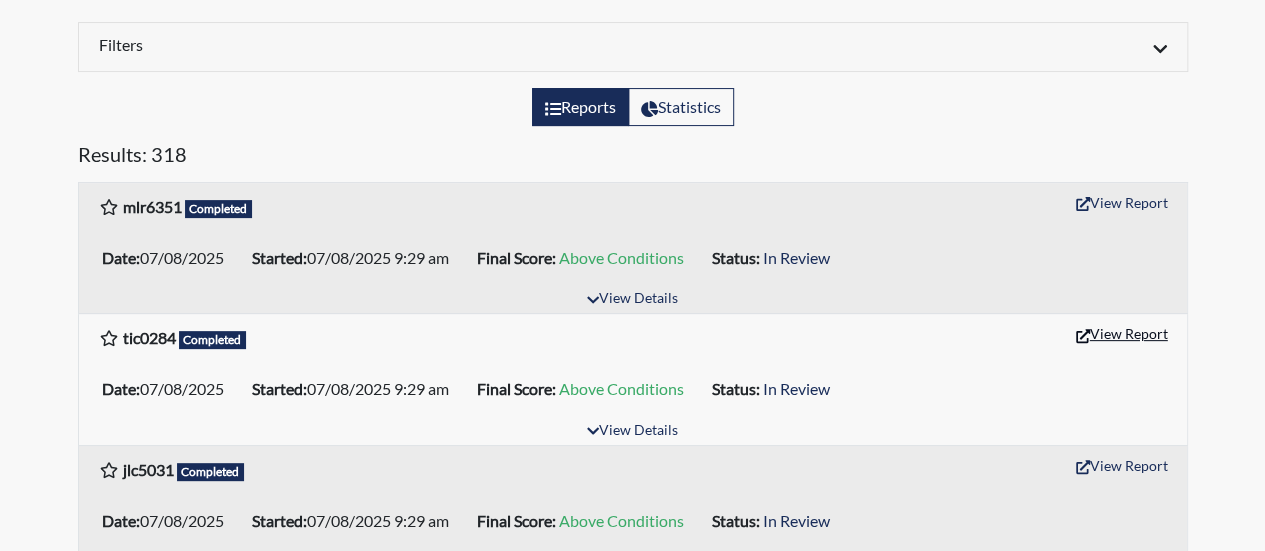 click on "View Report" at bounding box center [1122, 202] 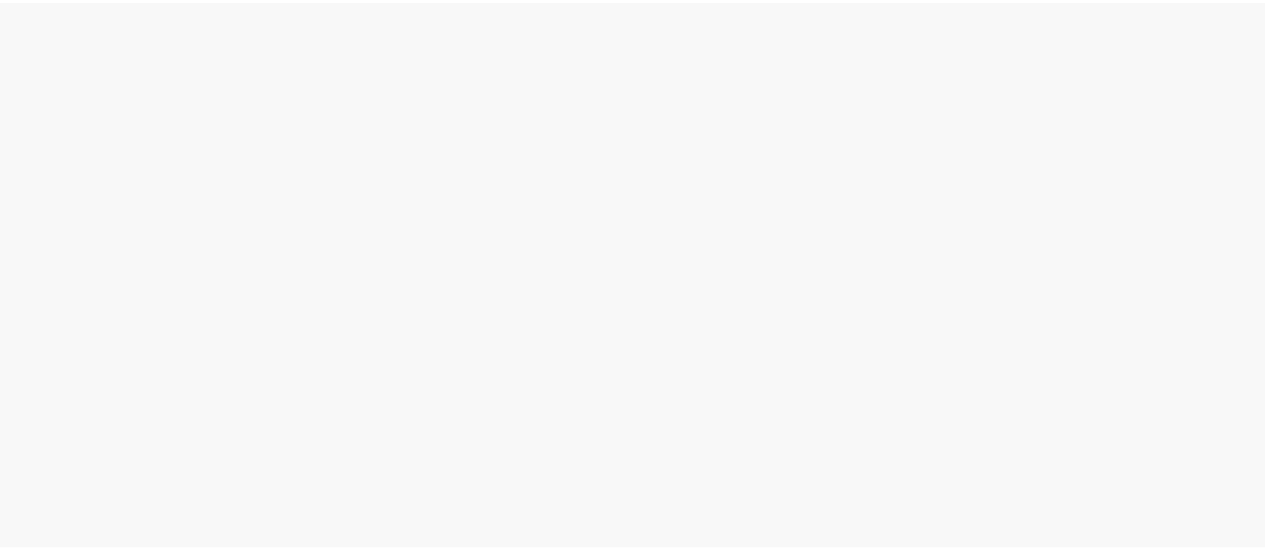 scroll, scrollTop: 0, scrollLeft: 0, axis: both 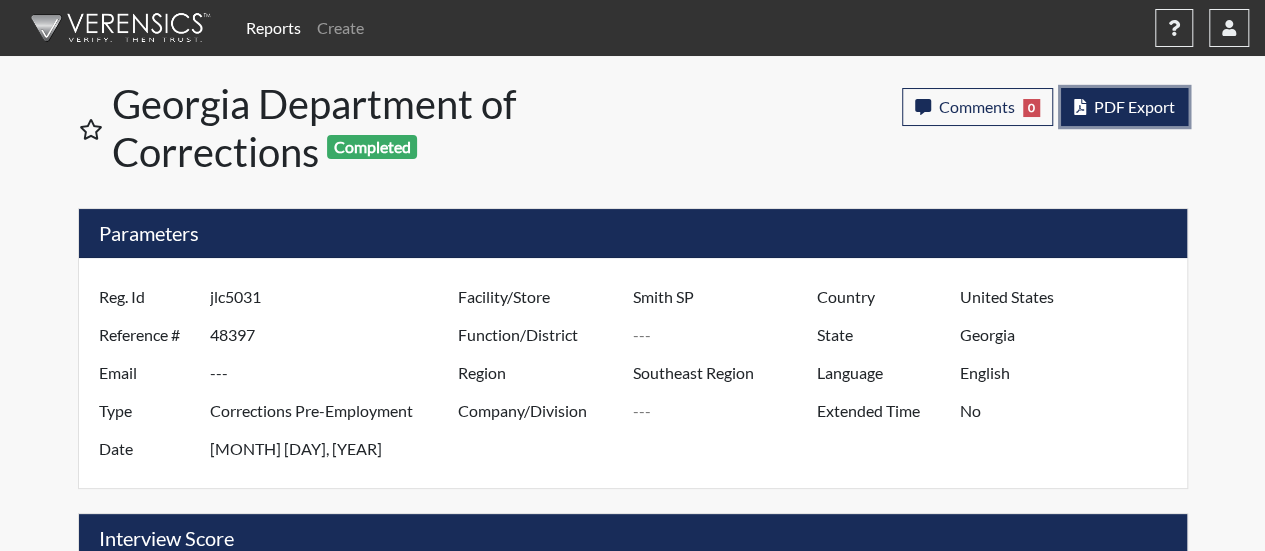 click on "PDF Export" at bounding box center [1134, 106] 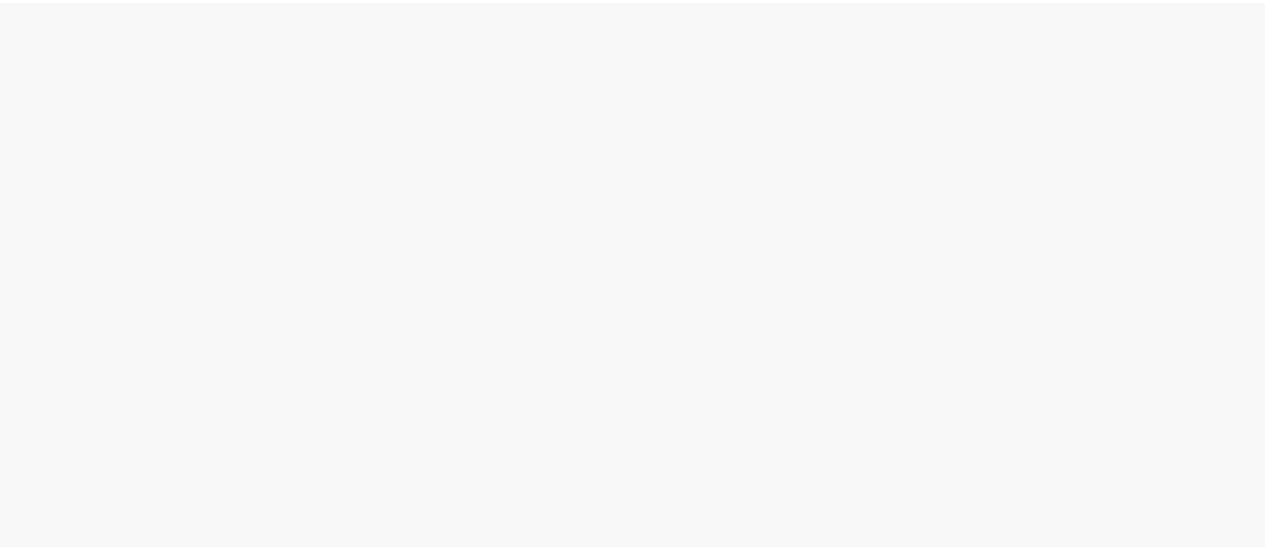 scroll, scrollTop: 0, scrollLeft: 0, axis: both 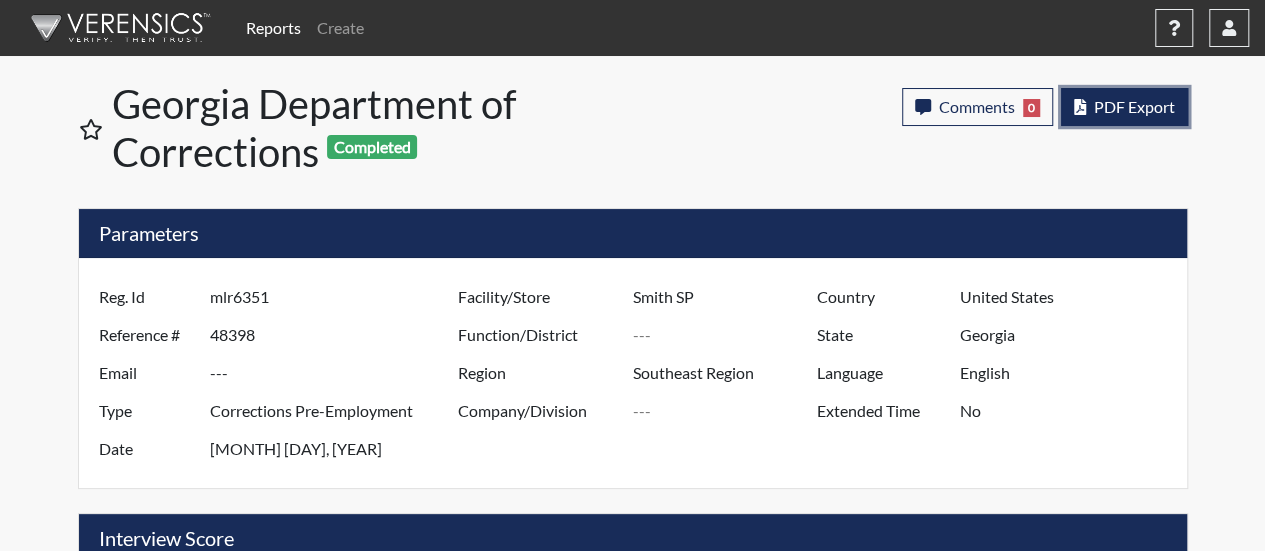 click on "PDF Export" at bounding box center [1134, 106] 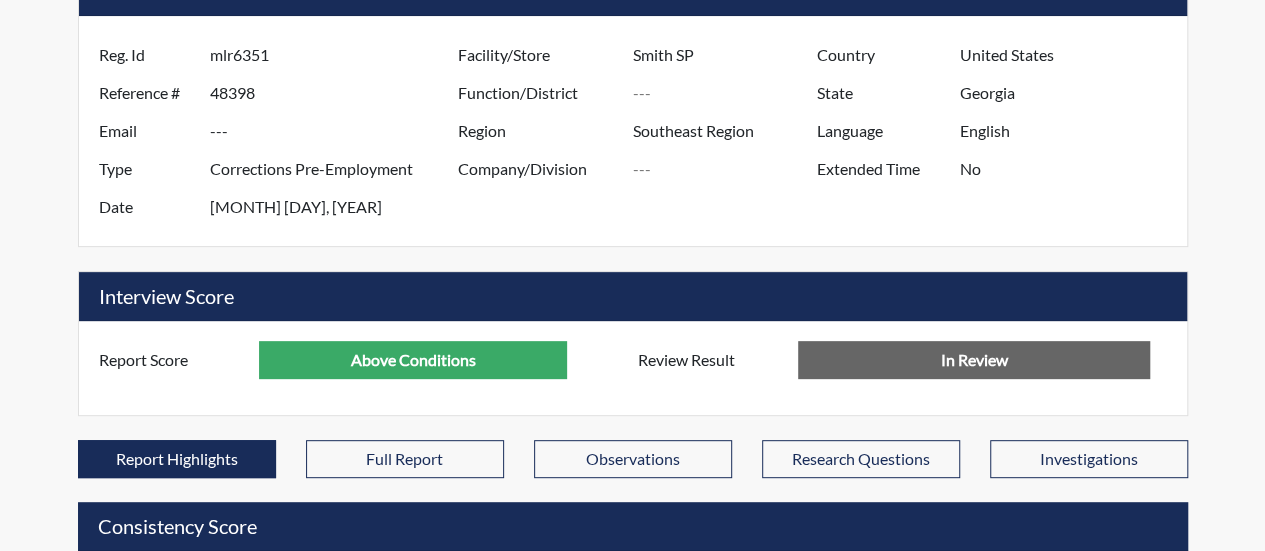 scroll, scrollTop: 0, scrollLeft: 0, axis: both 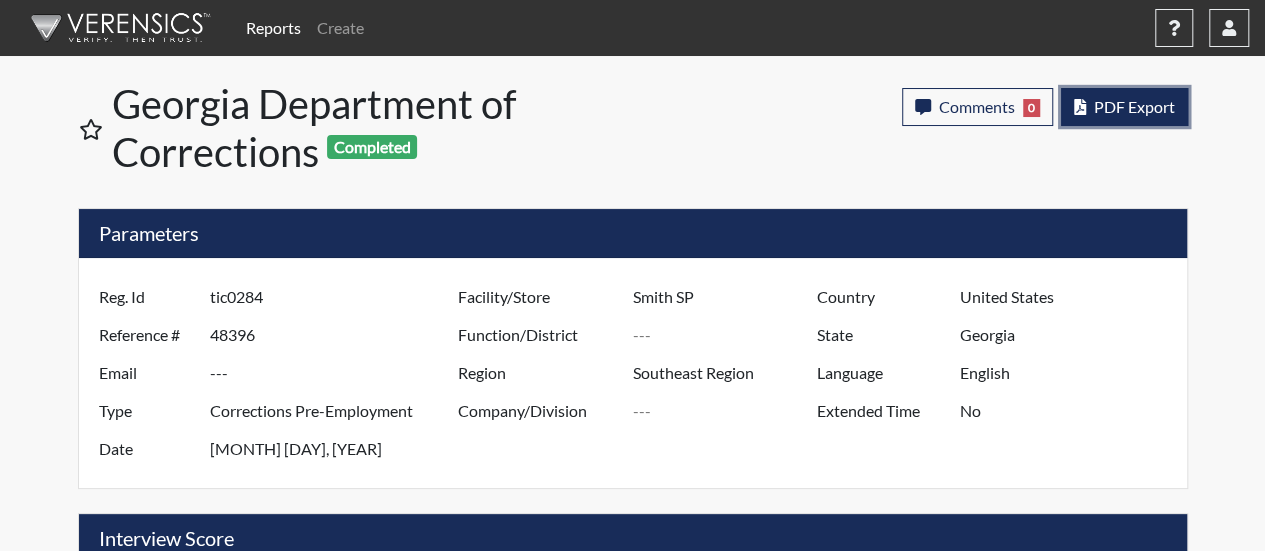 click on "PDF Export" at bounding box center (1134, 106) 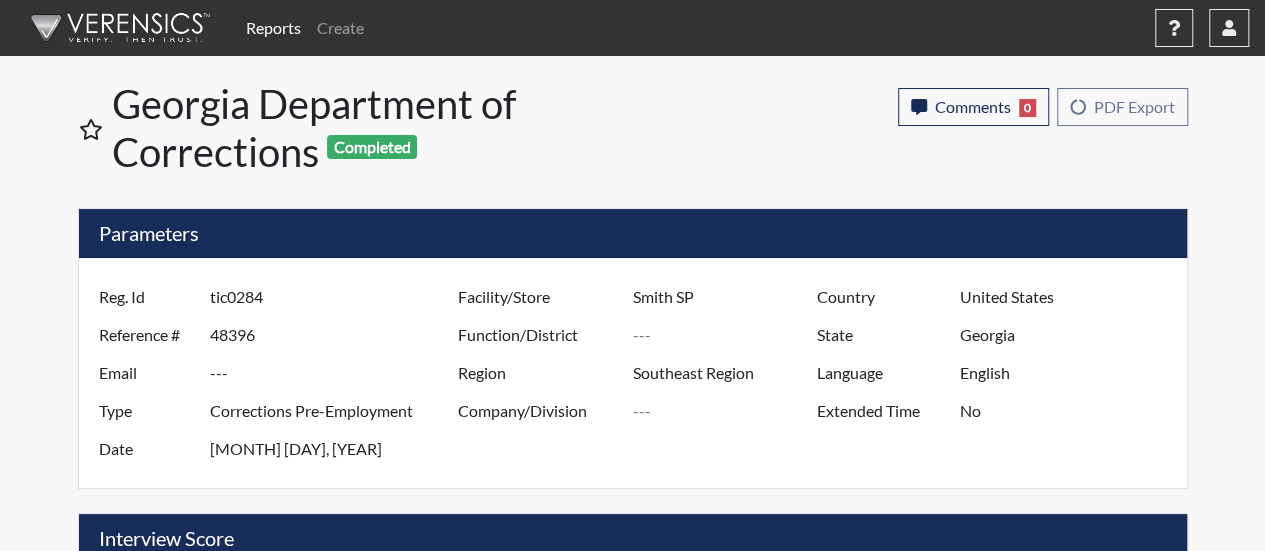 scroll, scrollTop: 999668, scrollLeft: 999168, axis: both 